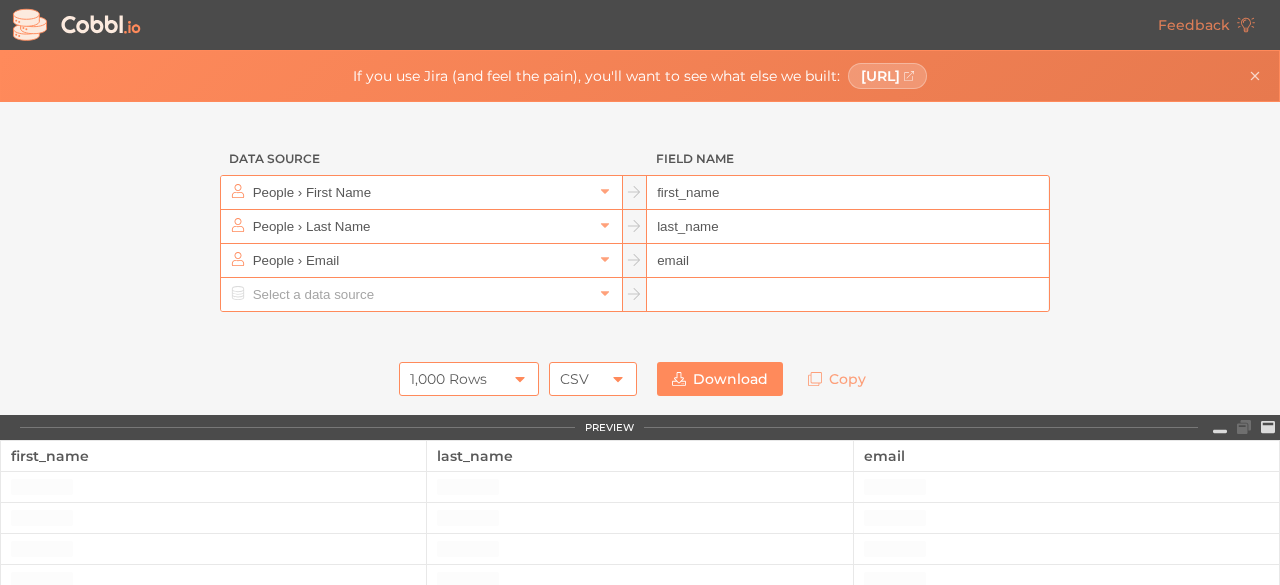 scroll, scrollTop: 0, scrollLeft: 0, axis: both 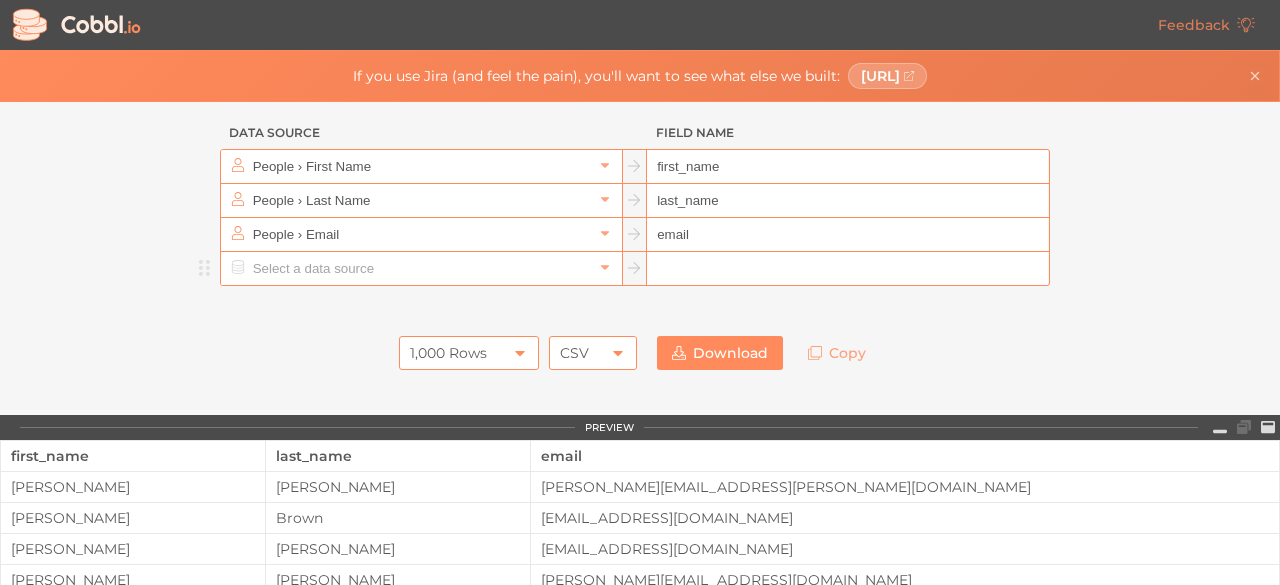 click at bounding box center [420, 268] 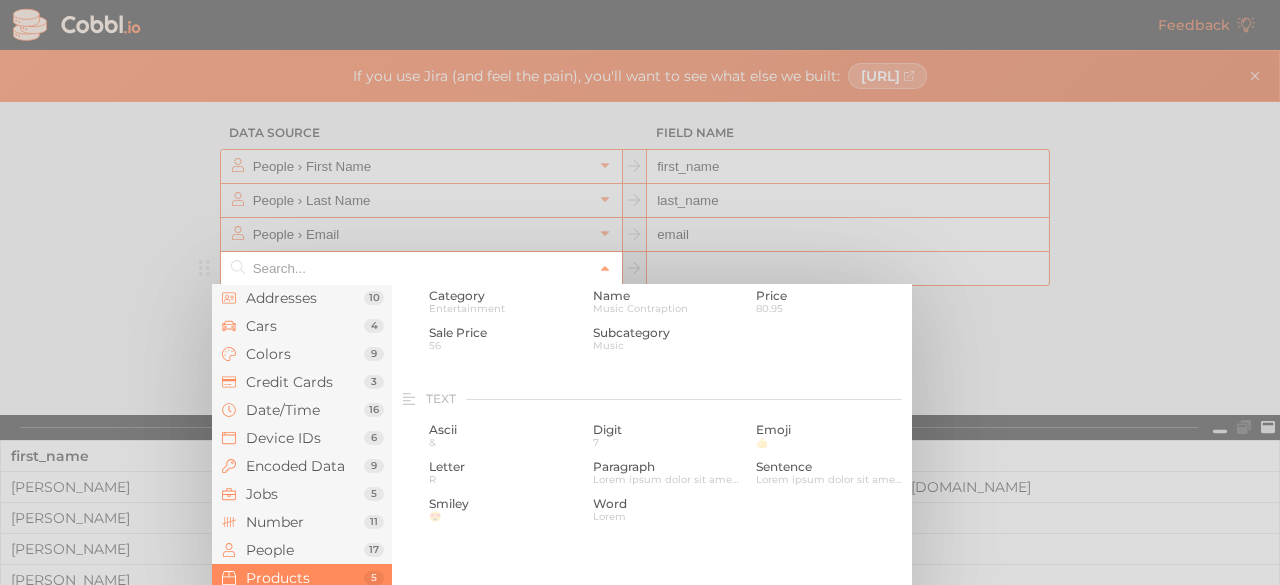 scroll, scrollTop: 1853, scrollLeft: 0, axis: vertical 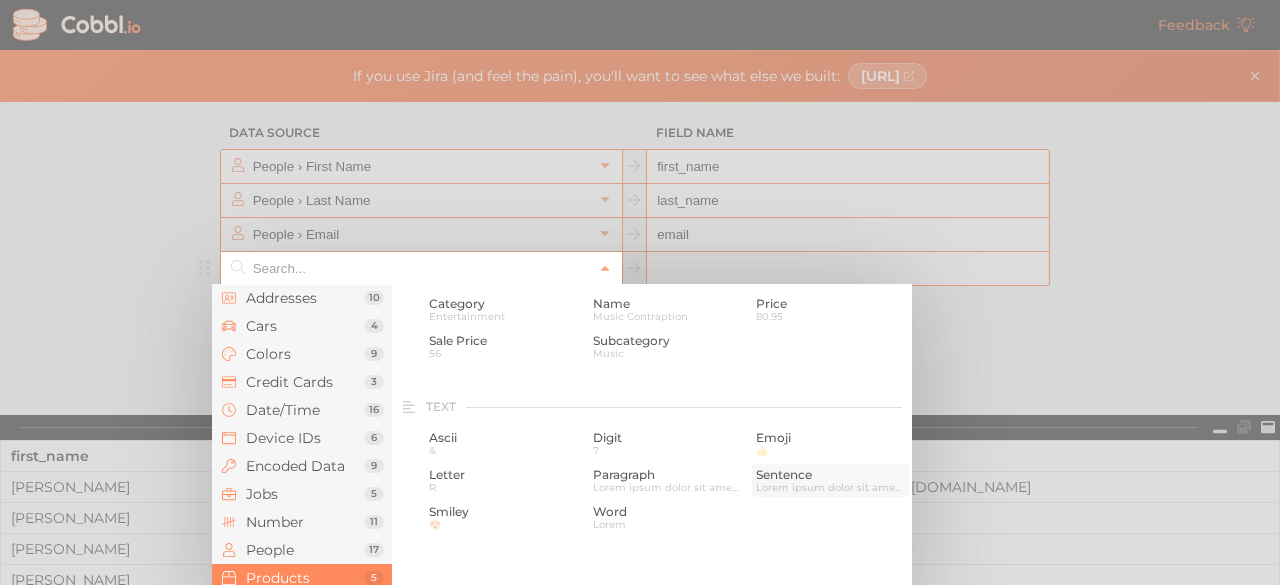 click on "Lorem ipsum dolor sit amet, consectetur adipiscing elit." at bounding box center (830, 487) 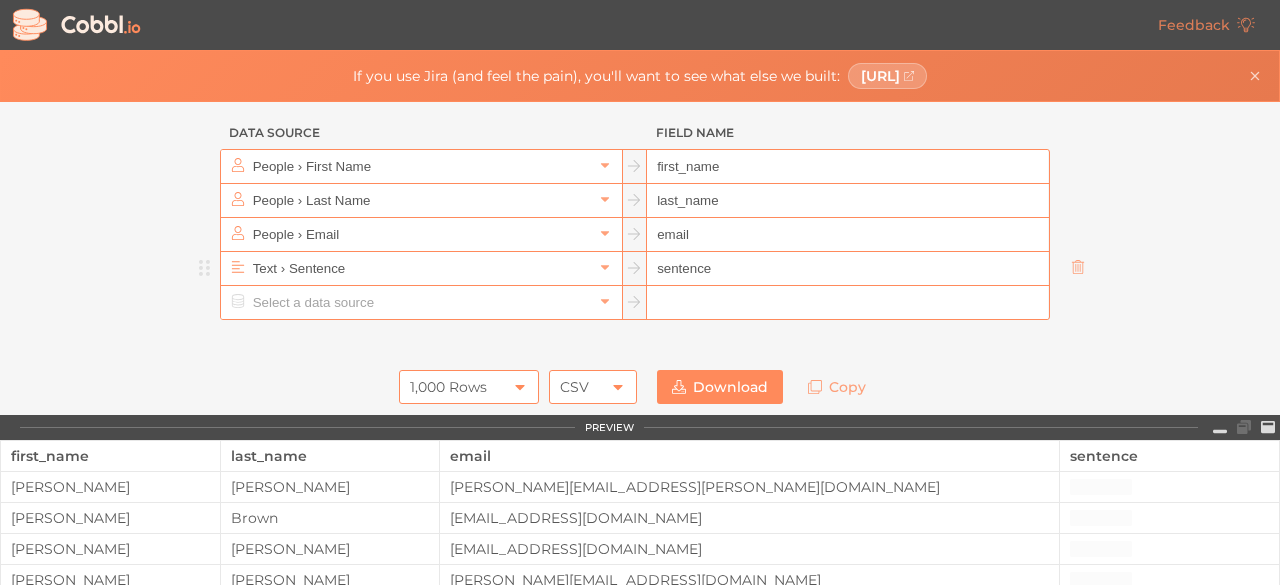 scroll, scrollTop: 60, scrollLeft: 0, axis: vertical 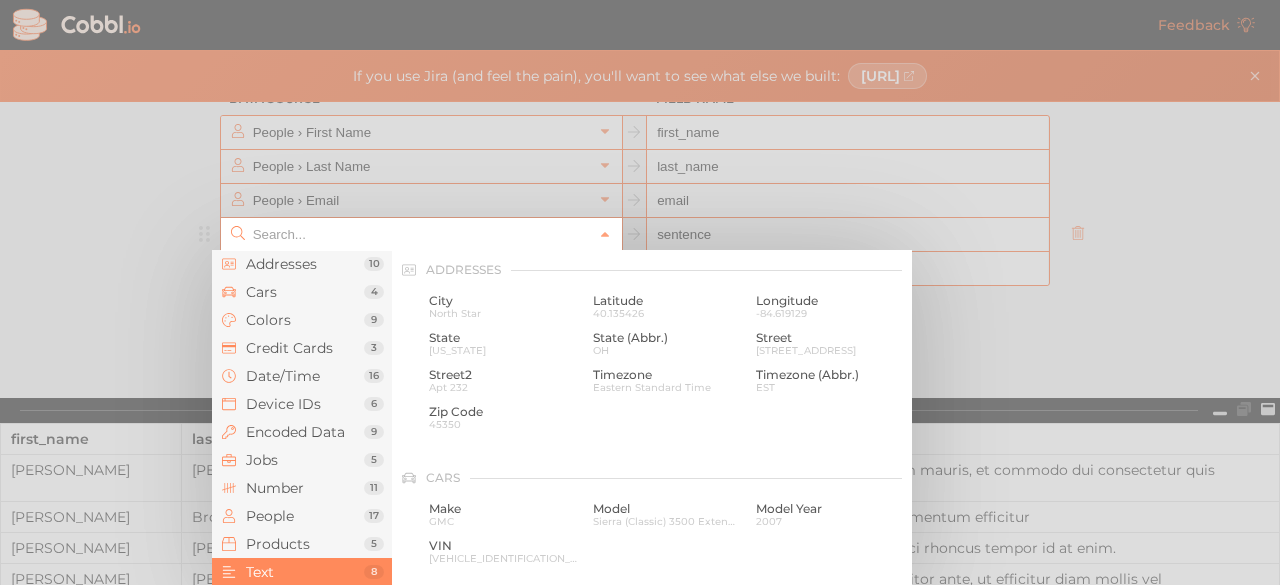 click at bounding box center [420, 234] 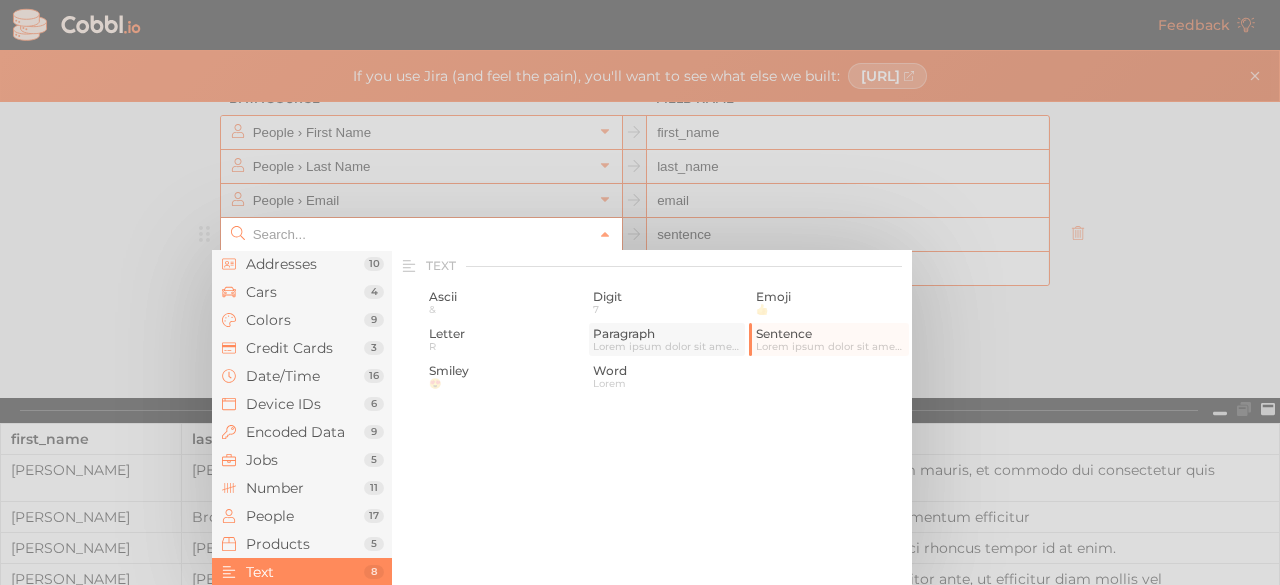 click on "Lorem ipsum dolor sit amet, consectetur adipiscing elit. Maecenas vulputate libero eget [PERSON_NAME] dictum, ac pellentesque enim commodo. Donec tincidunt ligula in nunc fermentum, nec posuere arcu convallis. Pellentesque habitant morbi tristique senectus et netus et malesuada fames ac turpis egestas. Mauris magna risus, scelerisque in lacinia non, pulvinar nec nulla. Duis a sapien mi. Nullam vitae purus a [PERSON_NAME] venenatis euismod. Donec euismod tincidunt arcu, sit amet euismod purus placerat non. Etiam ac tempus felis. Nulla facilisi. Etiam sodales, nisi eu tincidunt lacinia, massa lectus mollis ligula, eget rutrum enim nibh ac nulla. Vestibulum porta egestas vulputate. Sed non laoreet nisl. Aenean hendrerit venenatis auctor." at bounding box center (667, 346) 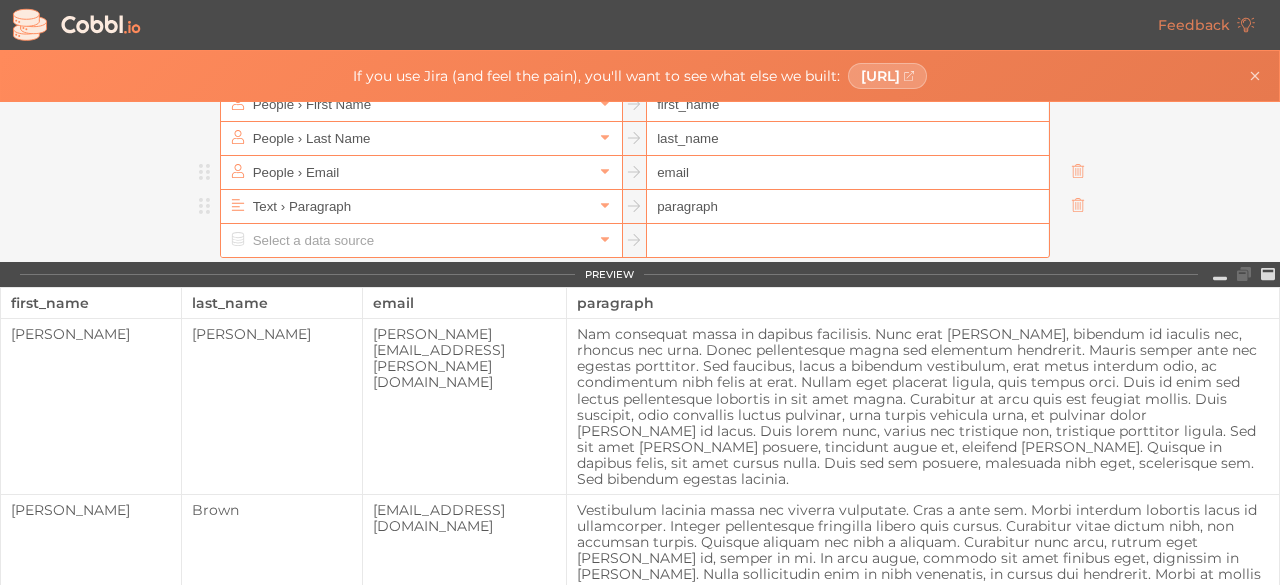 scroll, scrollTop: 89, scrollLeft: 0, axis: vertical 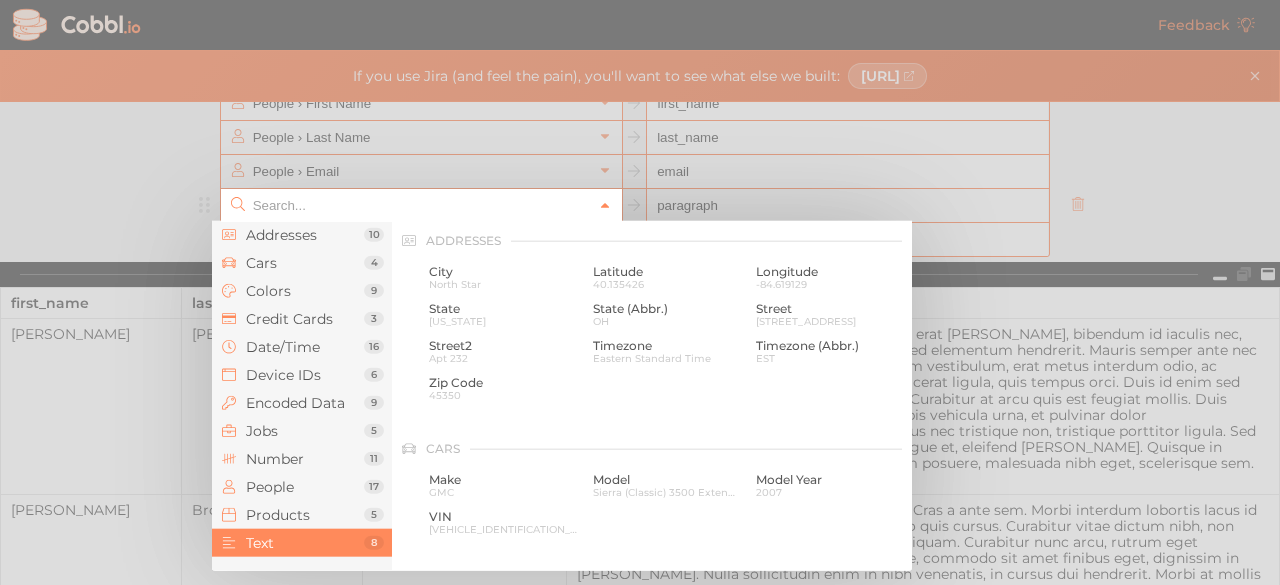 click 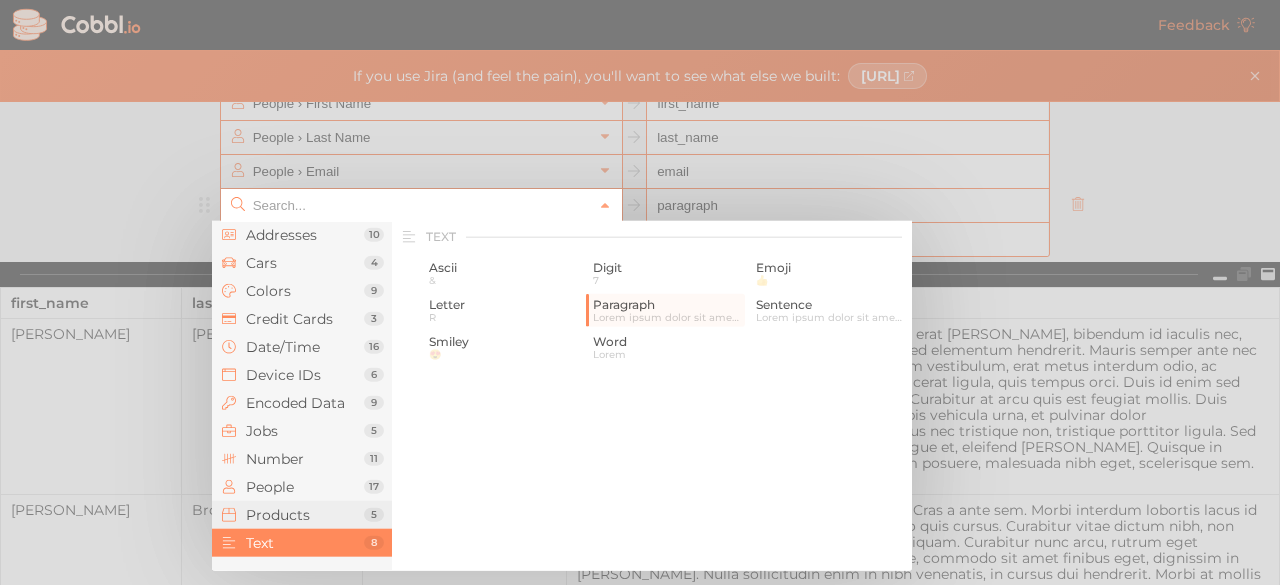 click on "Products" at bounding box center (305, 515) 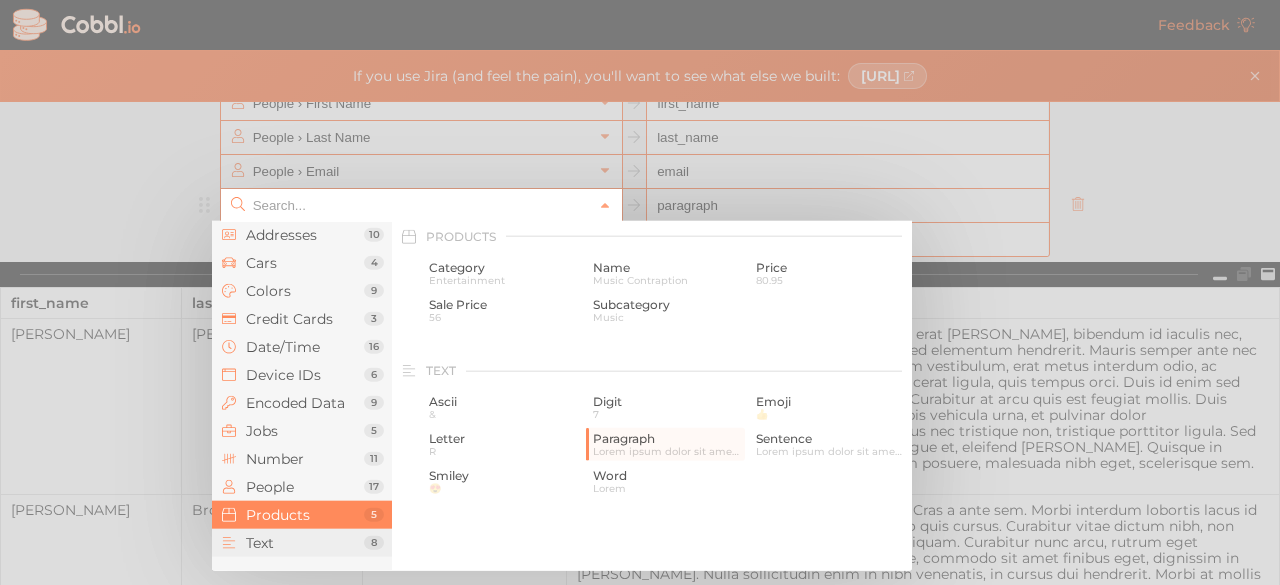 scroll, scrollTop: 1825, scrollLeft: 0, axis: vertical 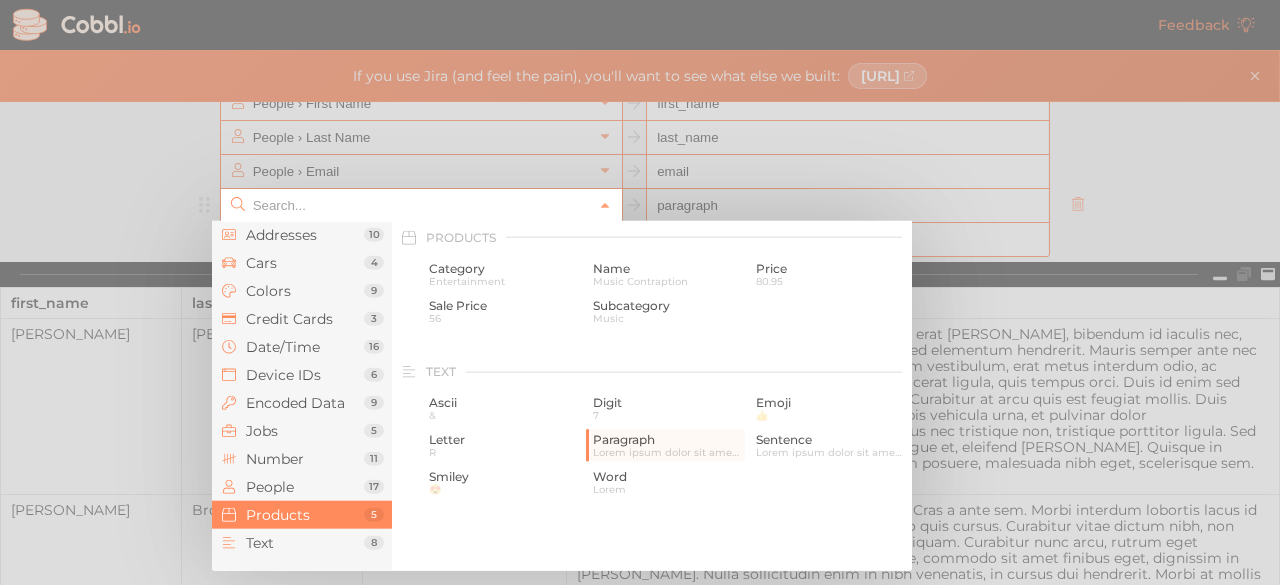 click on "Products" at bounding box center [305, 515] 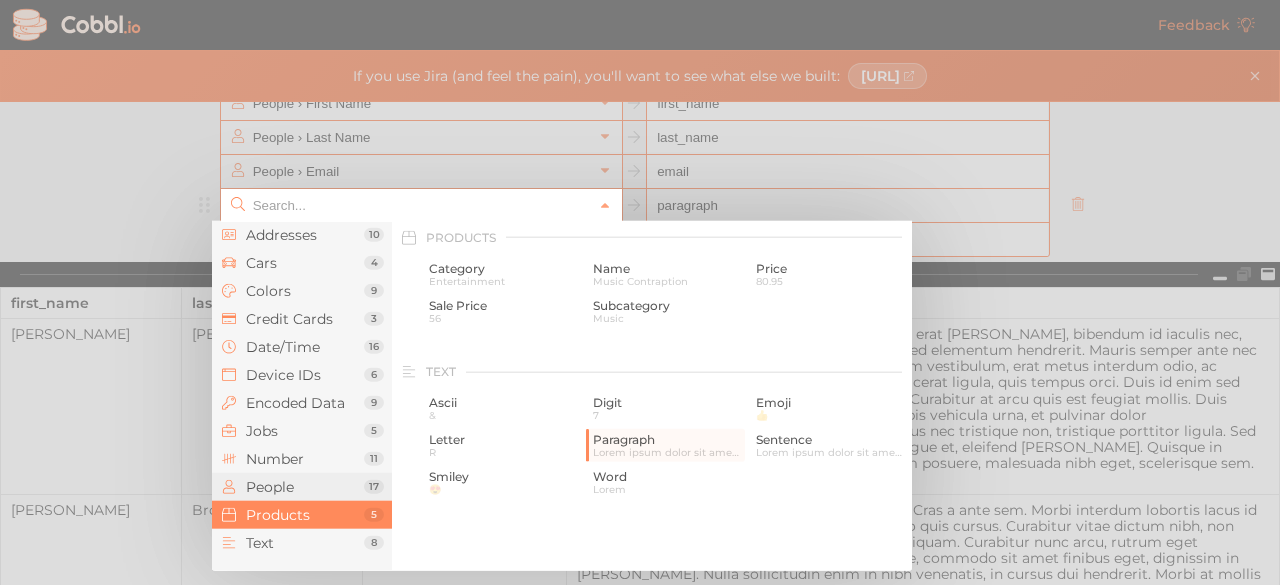 click on "People" at bounding box center [305, 487] 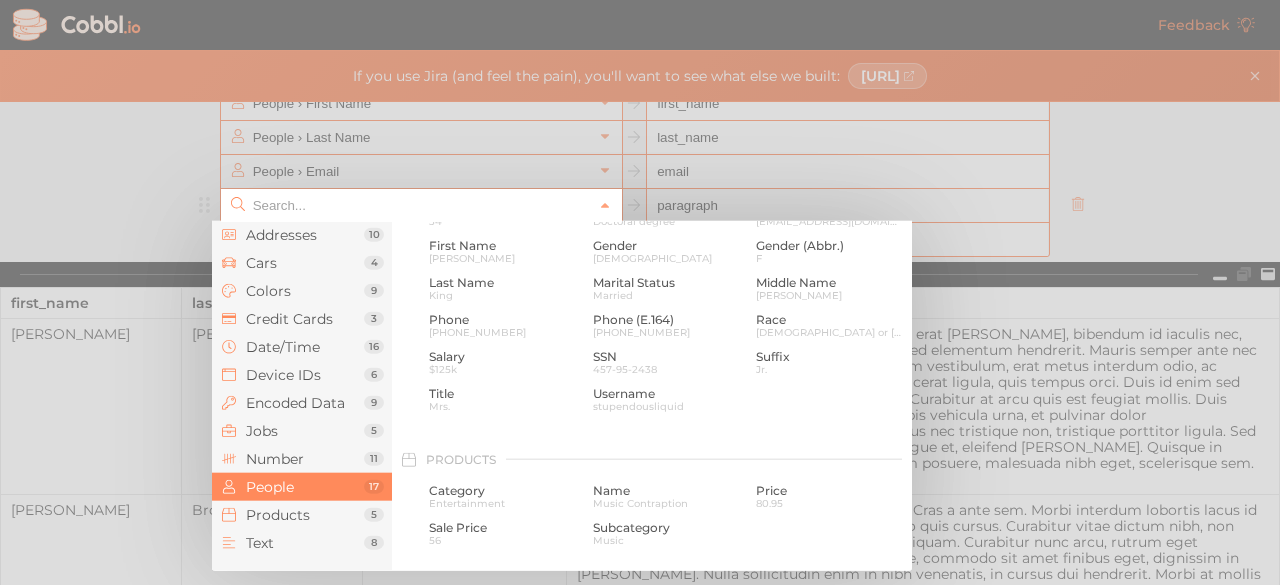 scroll, scrollTop: 1542, scrollLeft: 0, axis: vertical 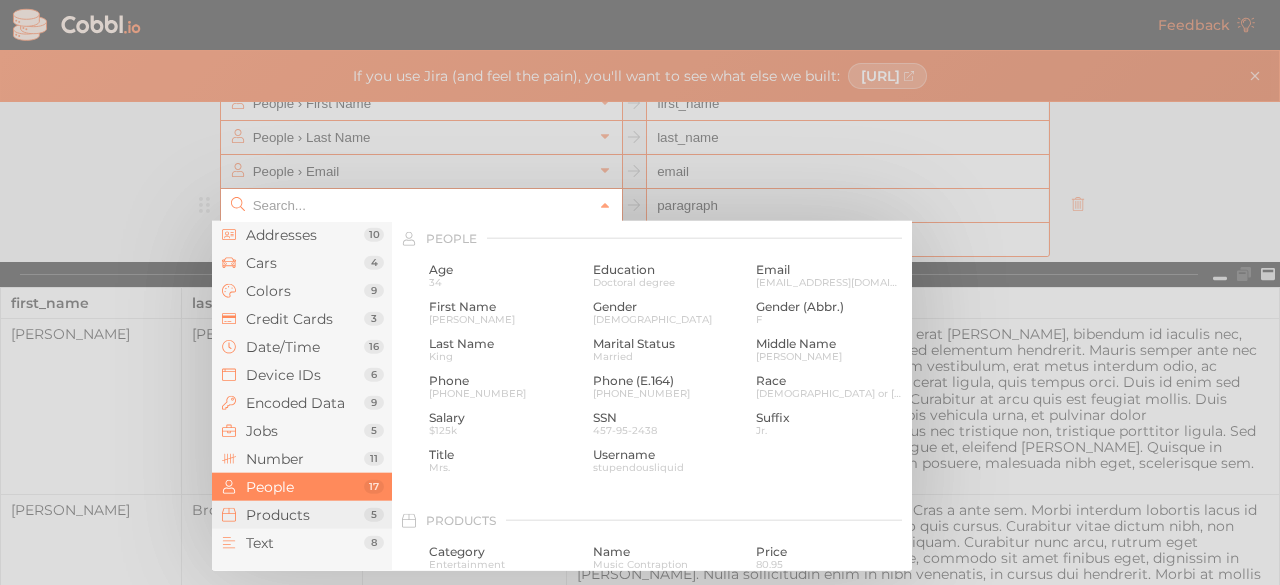 click on "Products 5" at bounding box center (302, 515) 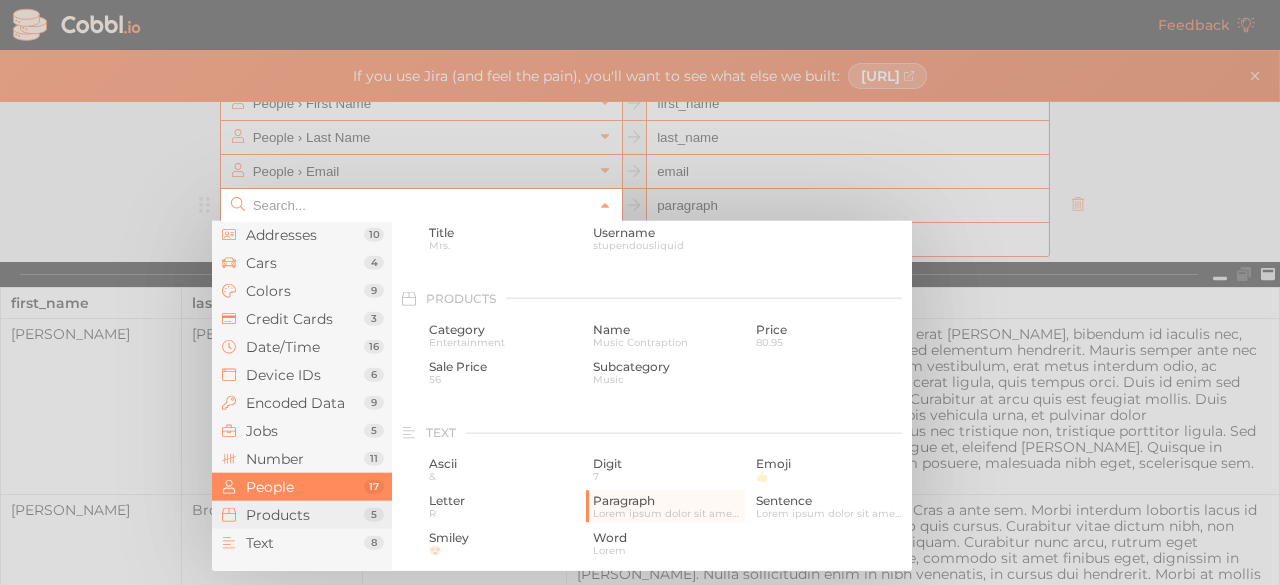 scroll, scrollTop: 1825, scrollLeft: 0, axis: vertical 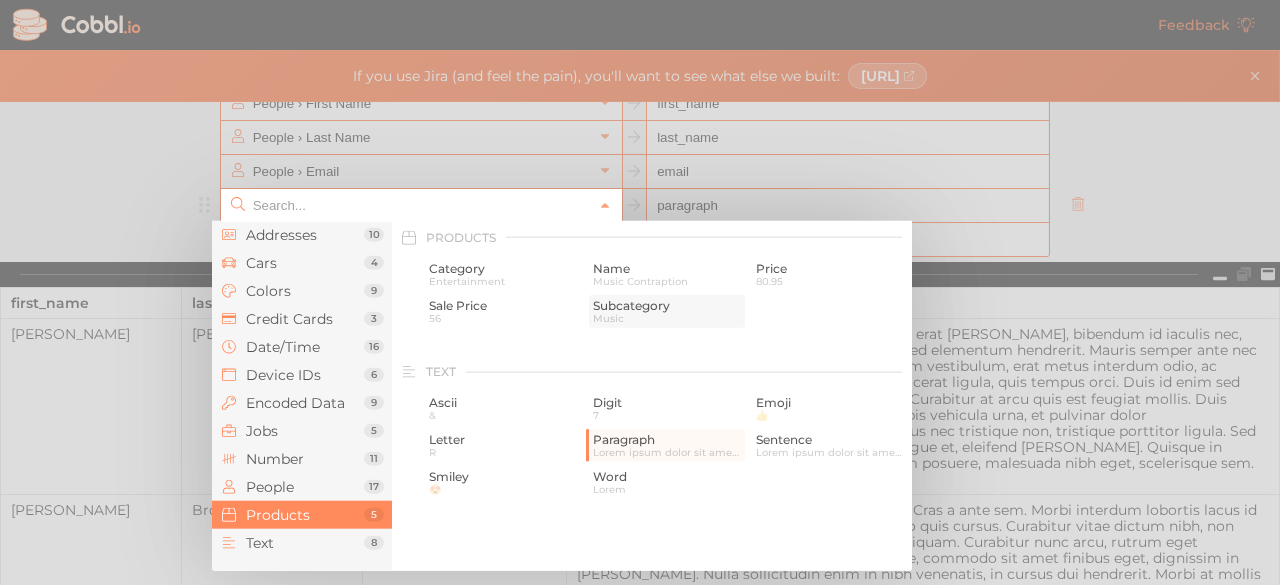 click on "Music" at bounding box center [667, 317] 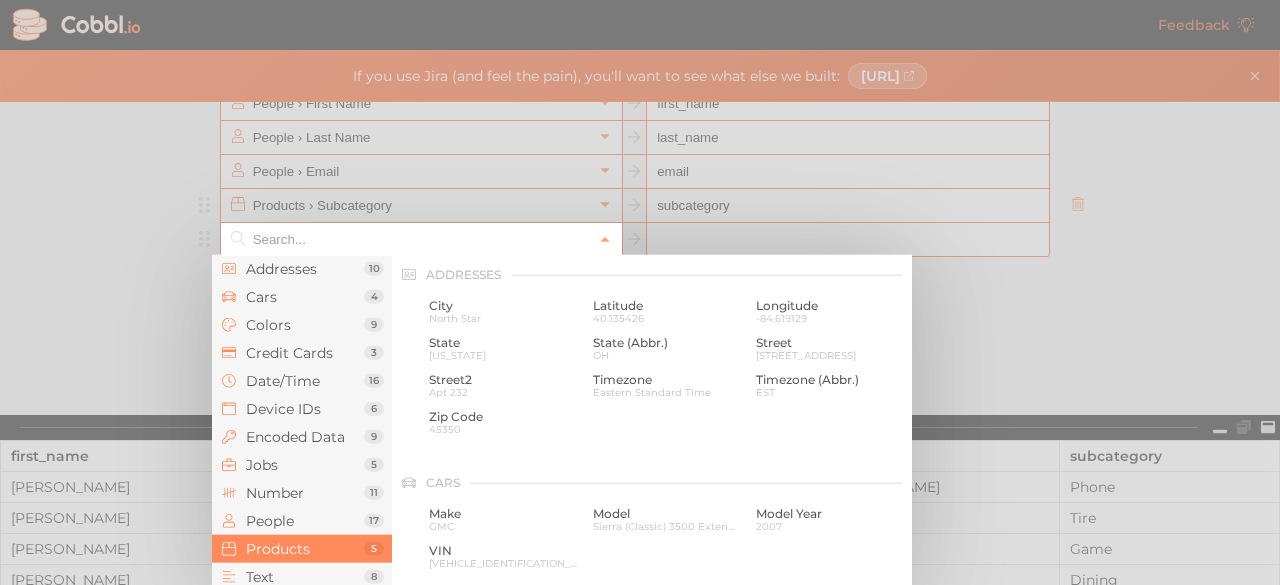 click at bounding box center [420, 239] 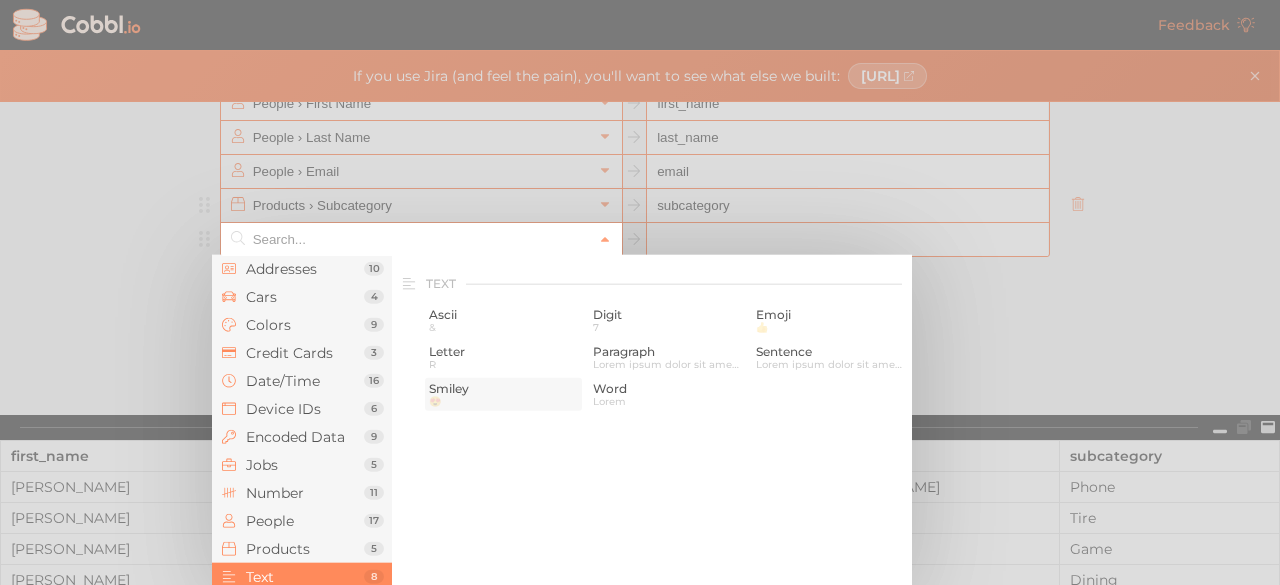 scroll, scrollTop: 1947, scrollLeft: 0, axis: vertical 